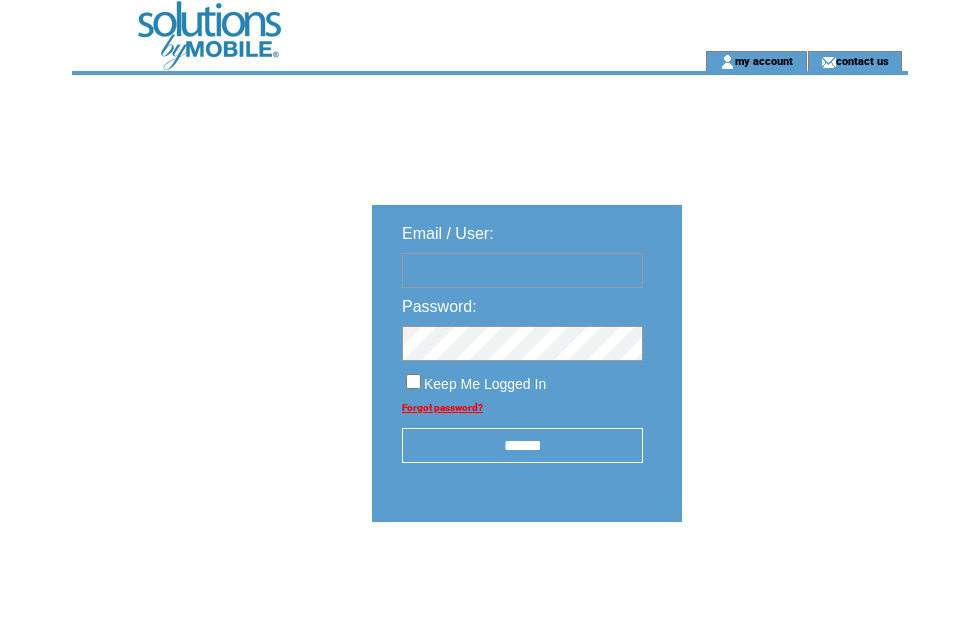 scroll, scrollTop: 0, scrollLeft: 0, axis: both 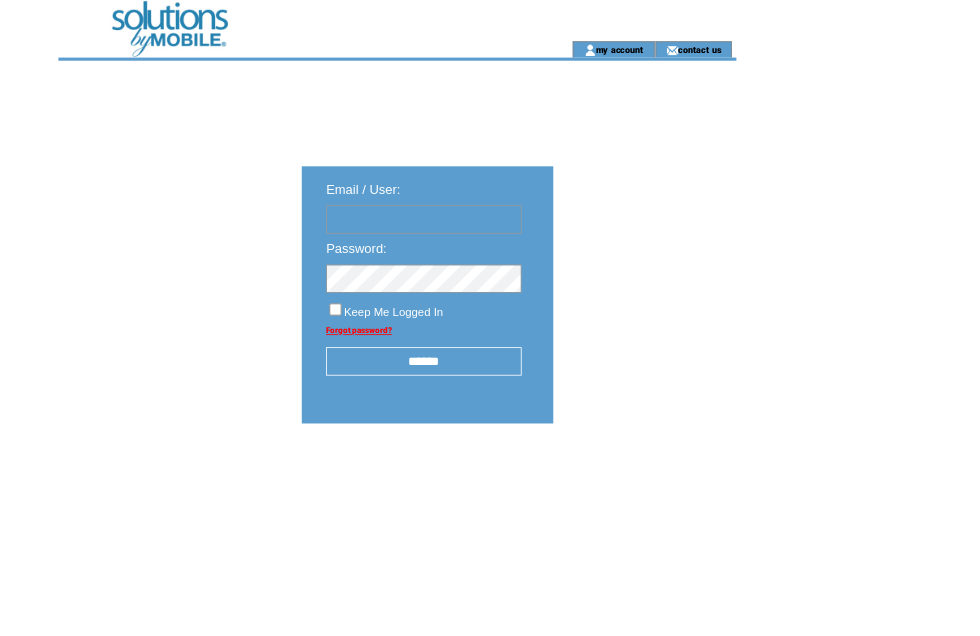 type on "**********" 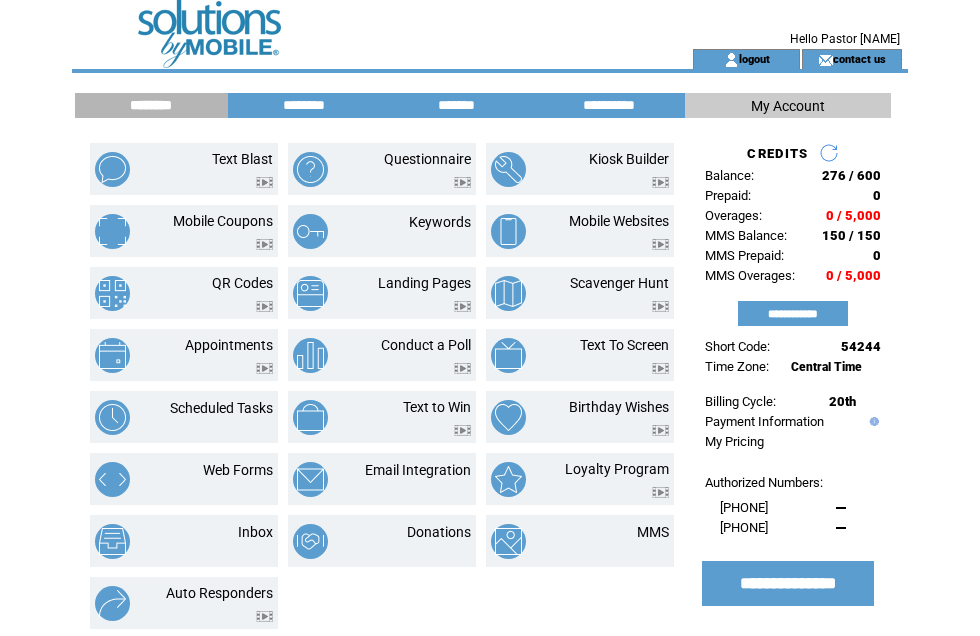 scroll, scrollTop: 56, scrollLeft: 0, axis: vertical 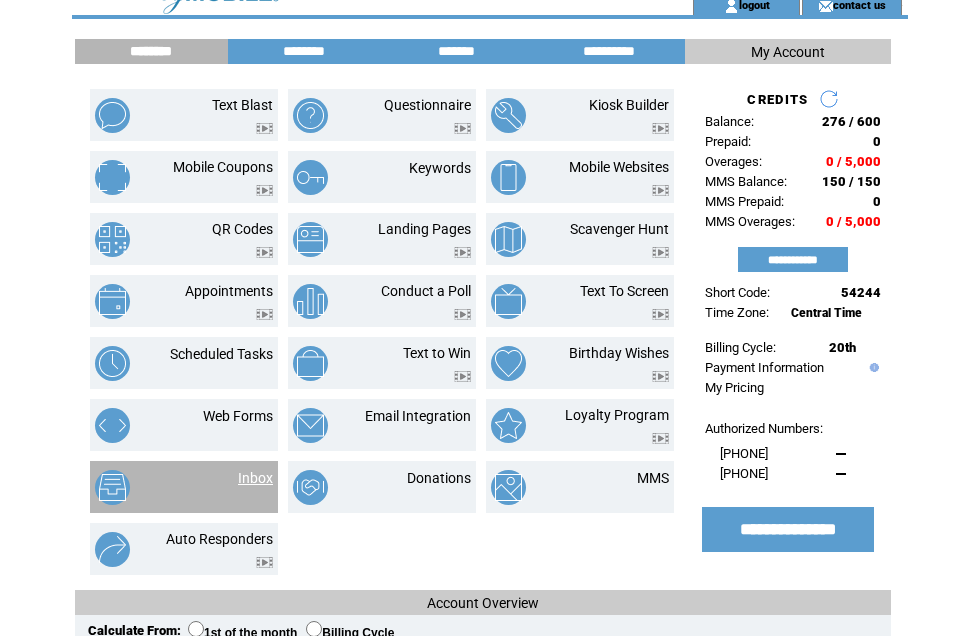 click on "Inbox" at bounding box center [255, 478] 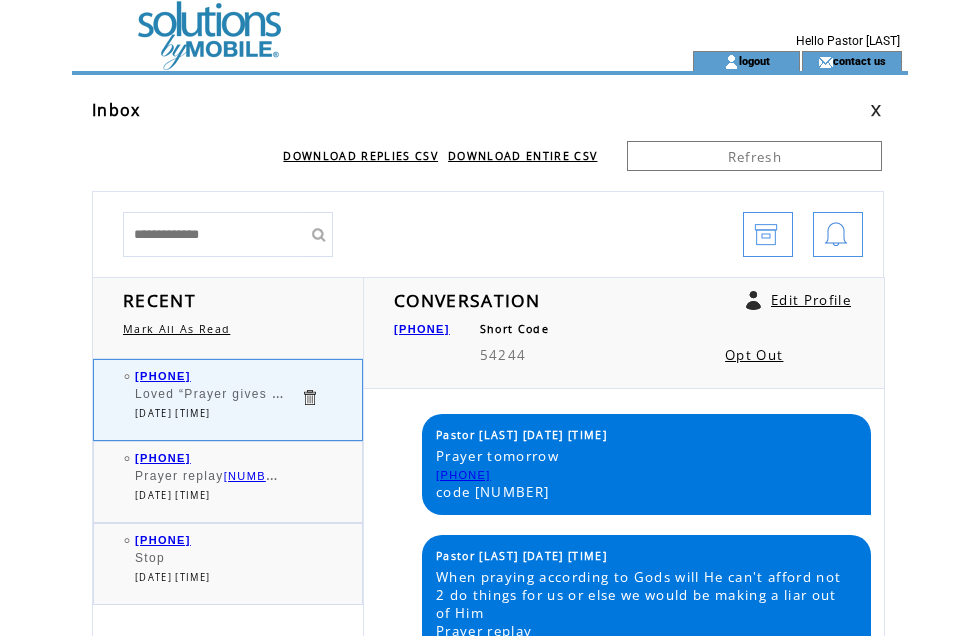 scroll, scrollTop: 0, scrollLeft: 0, axis: both 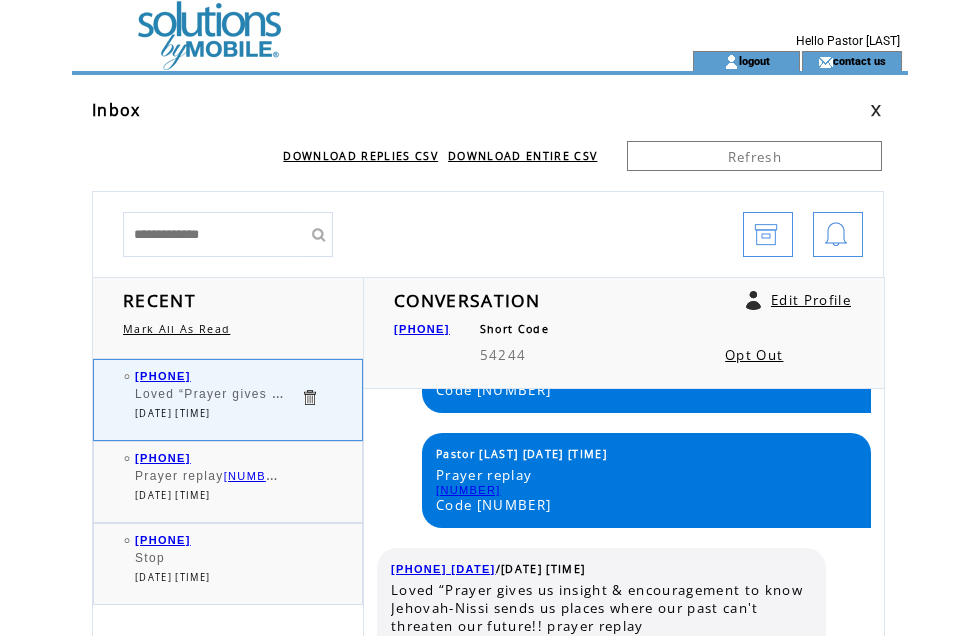 click at bounding box center (346, 25) 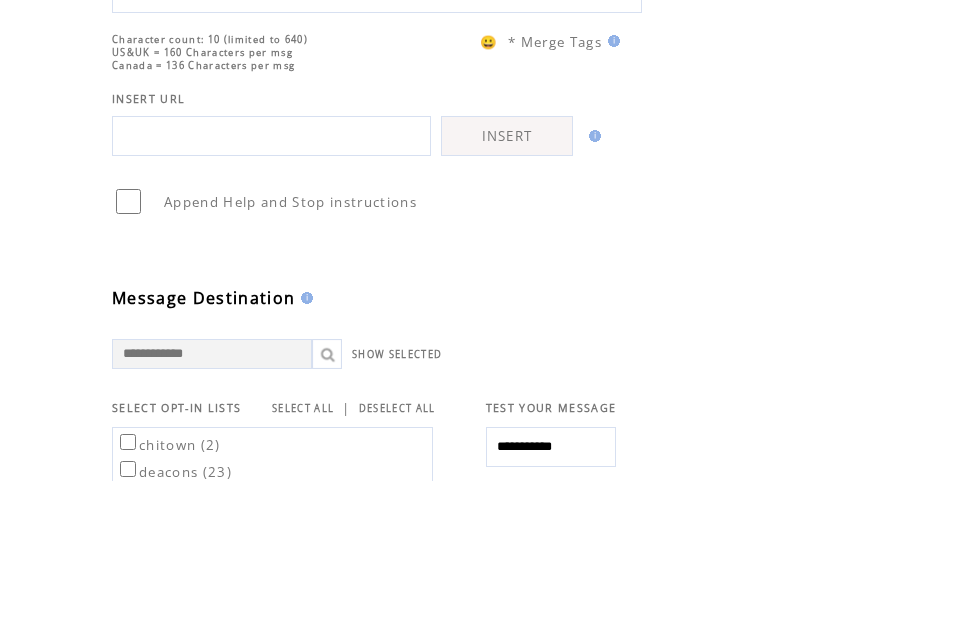scroll, scrollTop: 155, scrollLeft: 0, axis: vertical 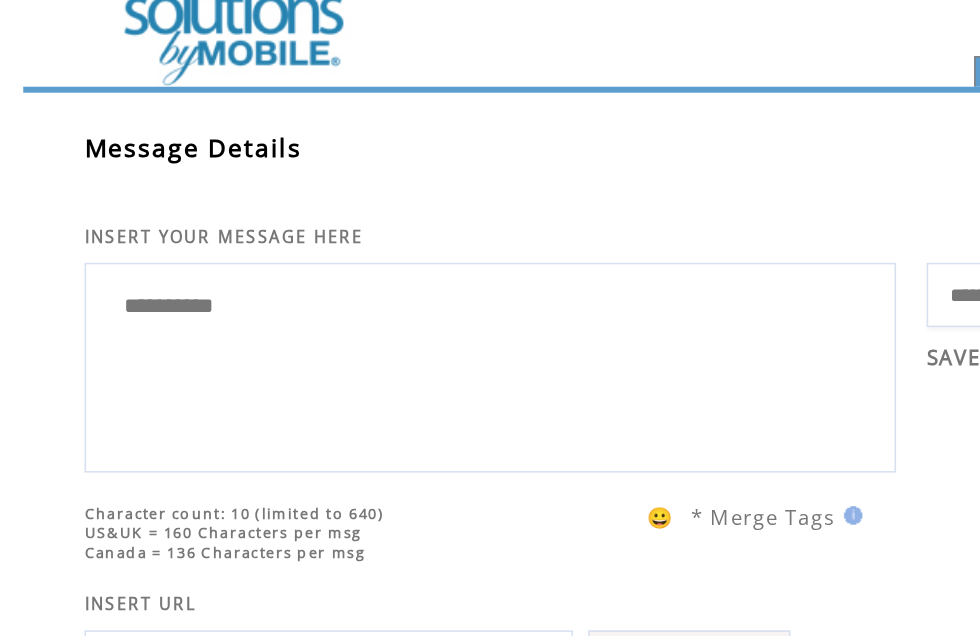 click on "**********" at bounding box center (377, 237) 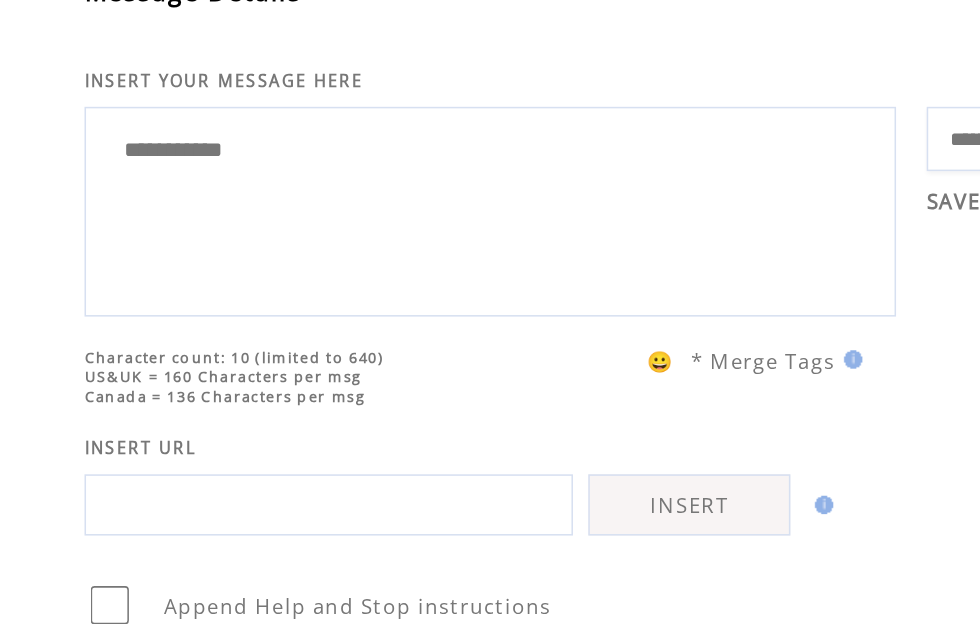 paste on "********" 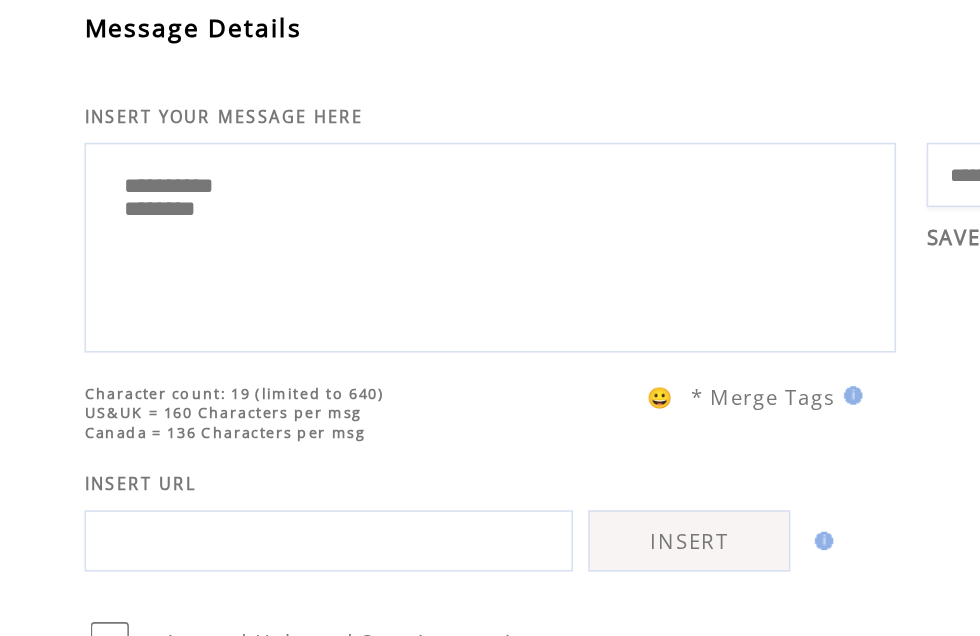 scroll, scrollTop: 15, scrollLeft: 0, axis: vertical 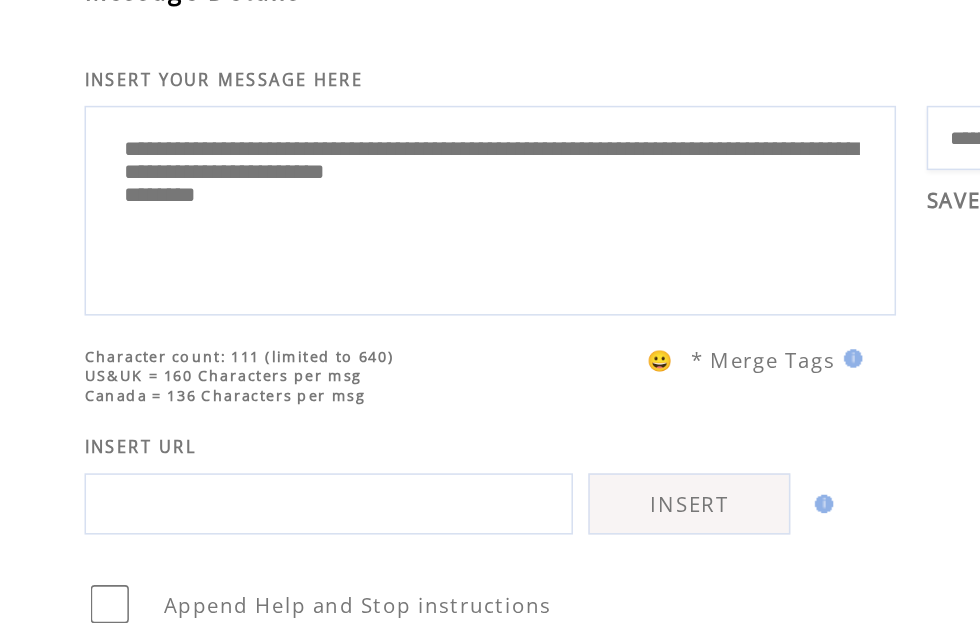 click on "**********" at bounding box center (377, 237) 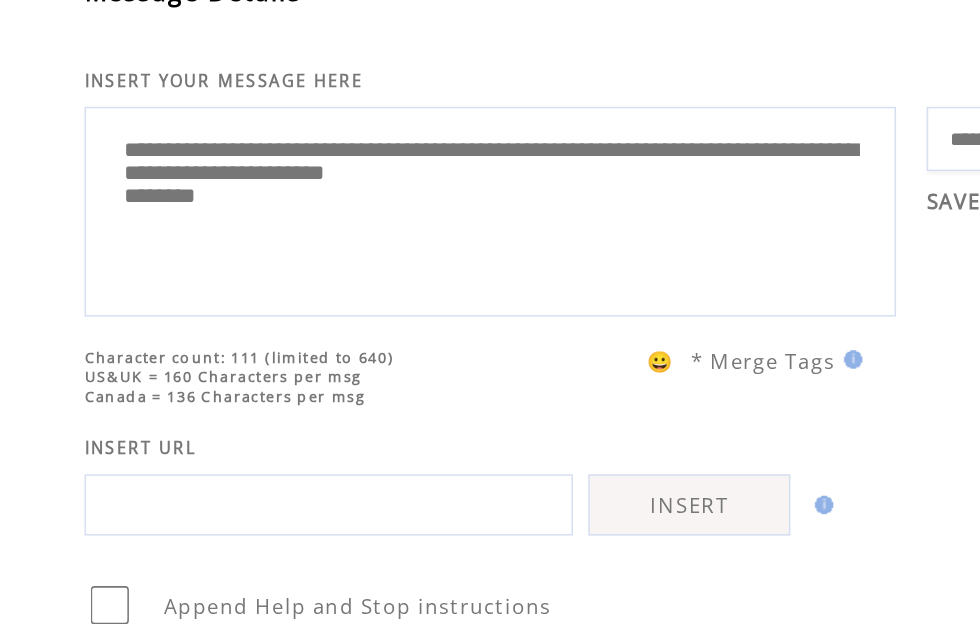 click on "**********" at bounding box center [377, 237] 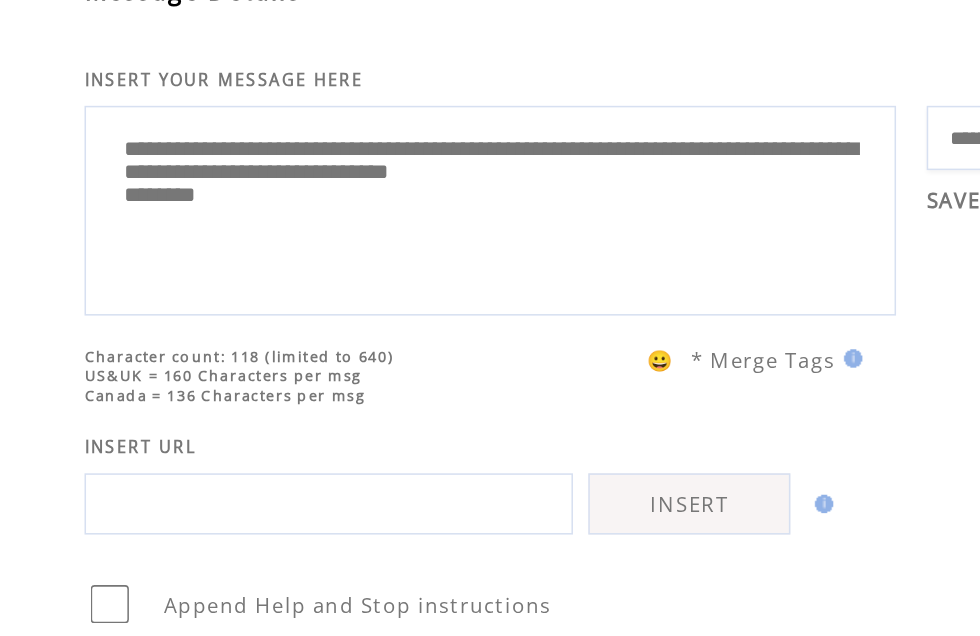 click on "**********" at bounding box center (377, 237) 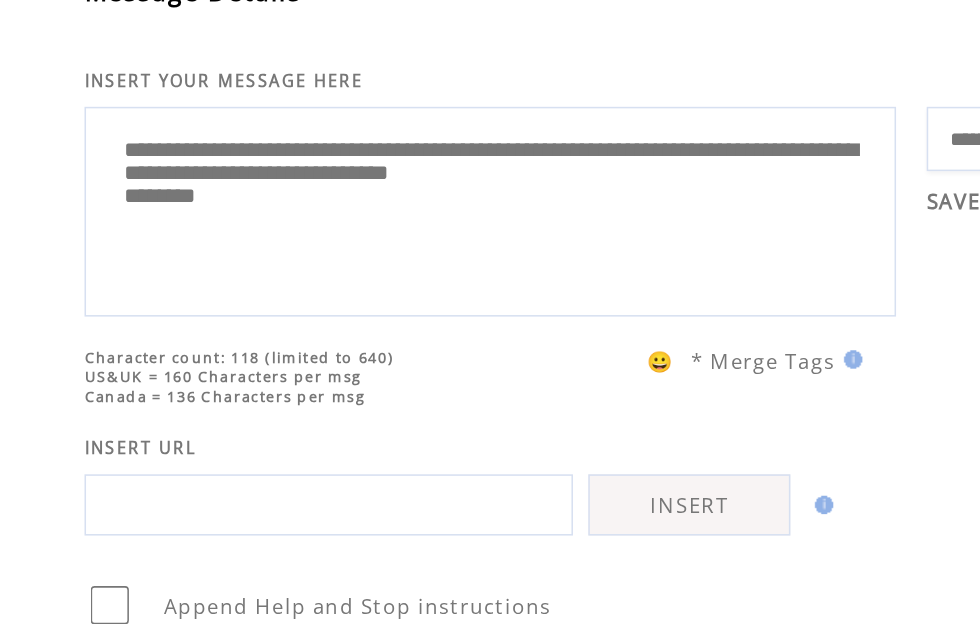 click on "**********" at bounding box center [377, 237] 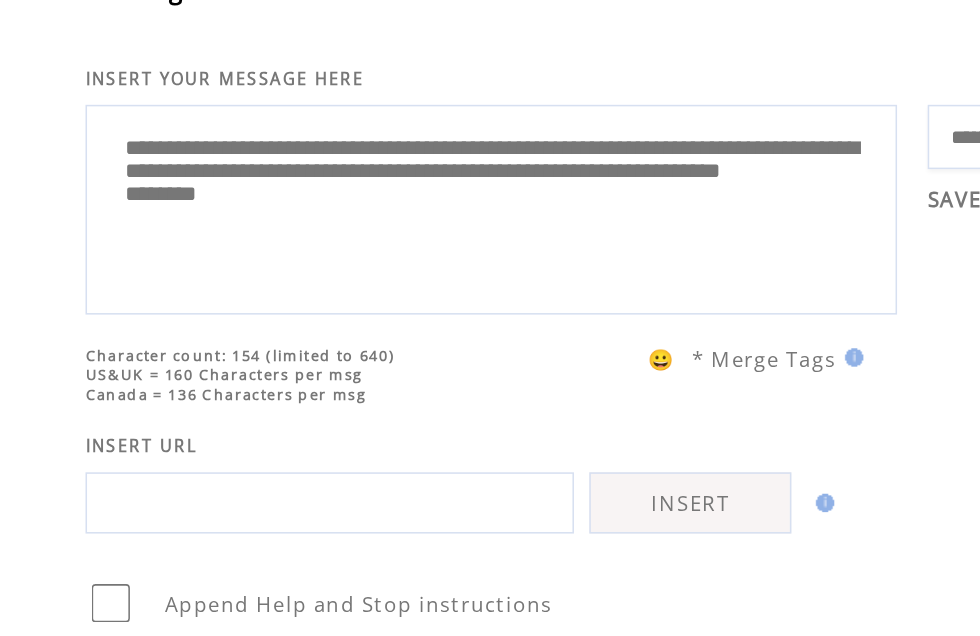 click on "**********" at bounding box center [377, 237] 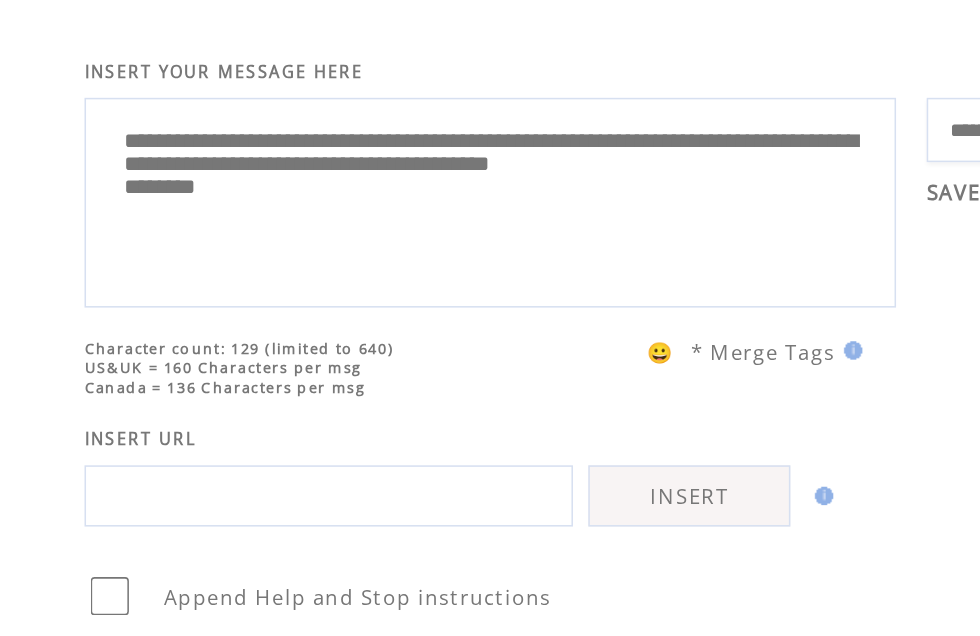 click on "**********" at bounding box center [377, 237] 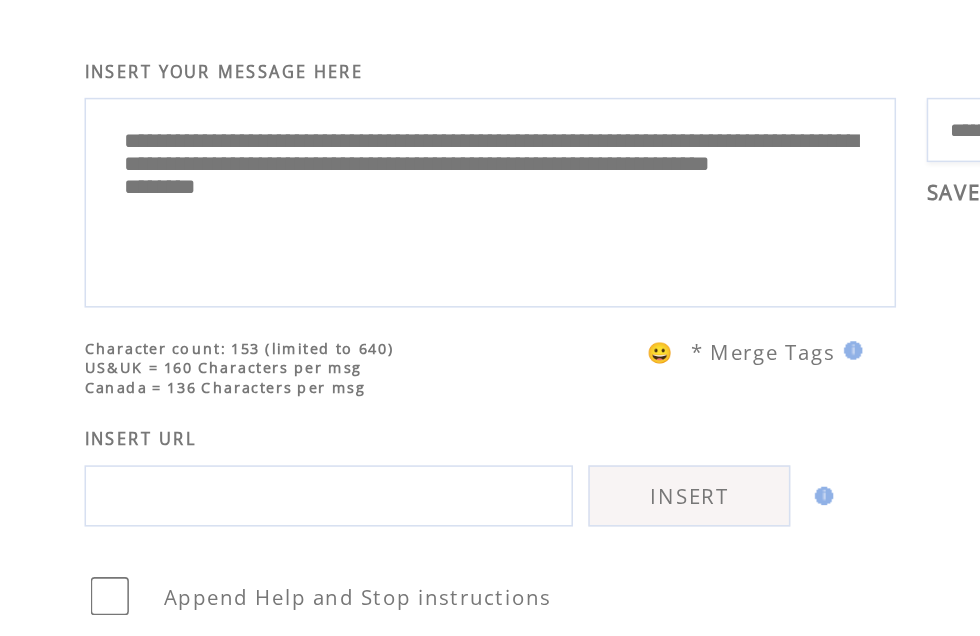 click on "**********" at bounding box center [377, 237] 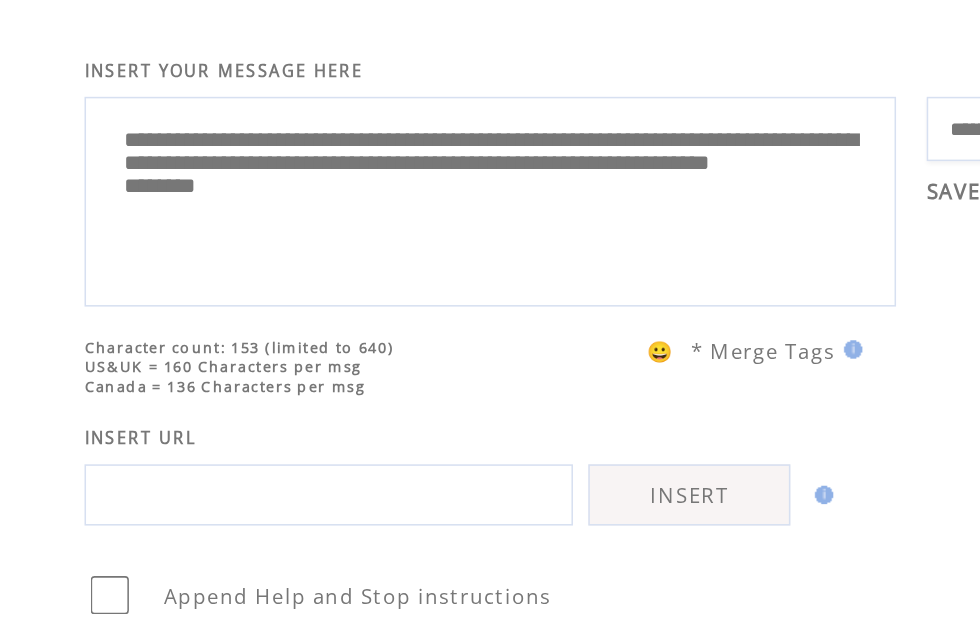 click on "**********" at bounding box center [377, 237] 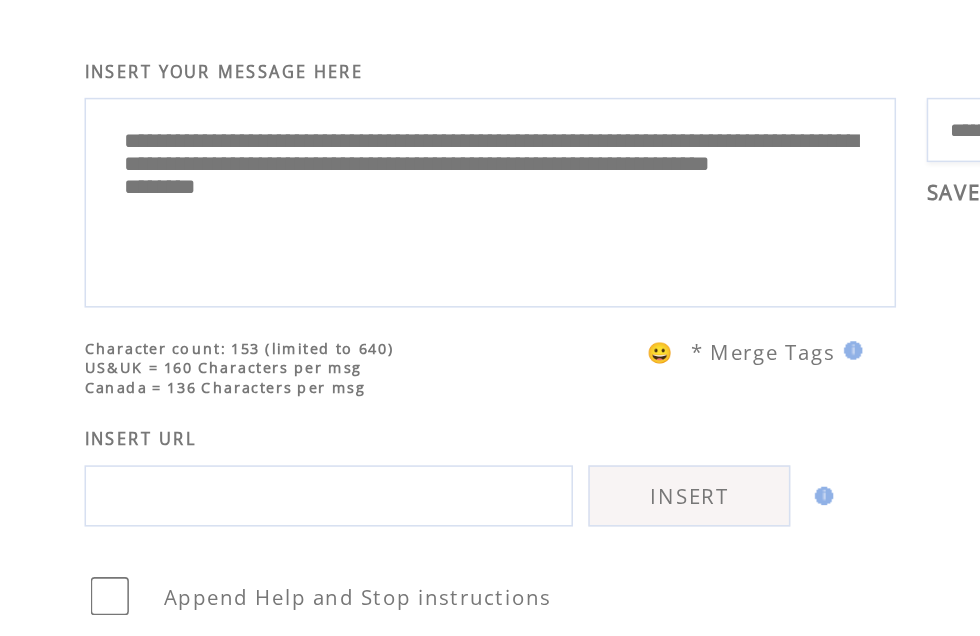 click on "**********" at bounding box center [377, 237] 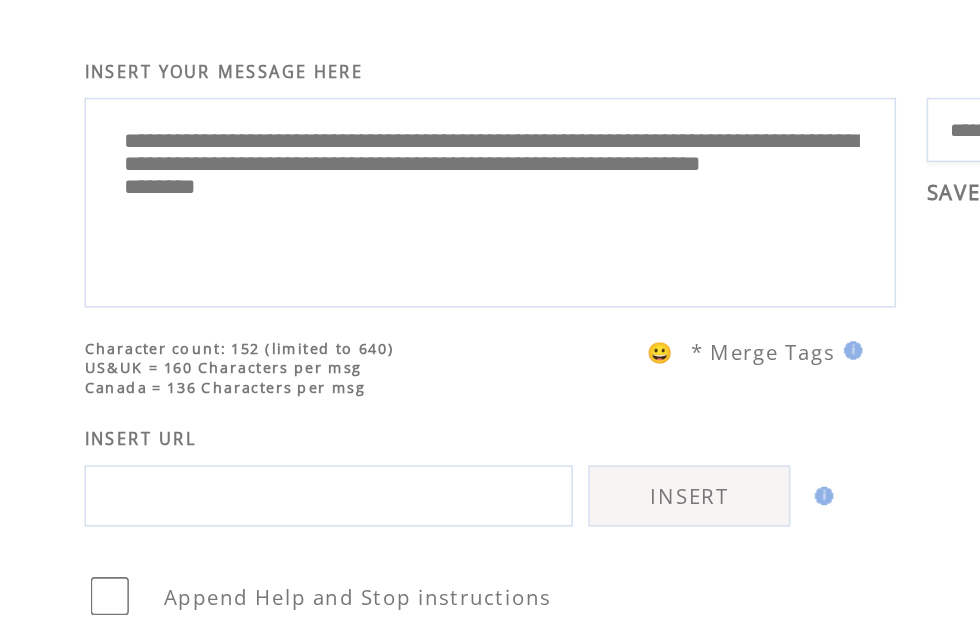 click on "**********" at bounding box center [377, 237] 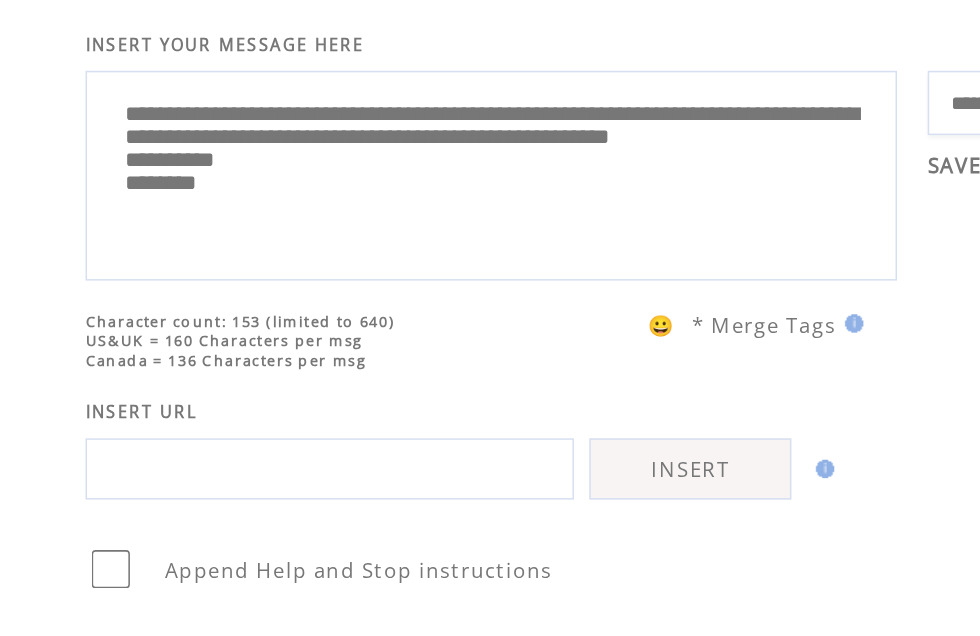 click on "**********" at bounding box center (377, 237) 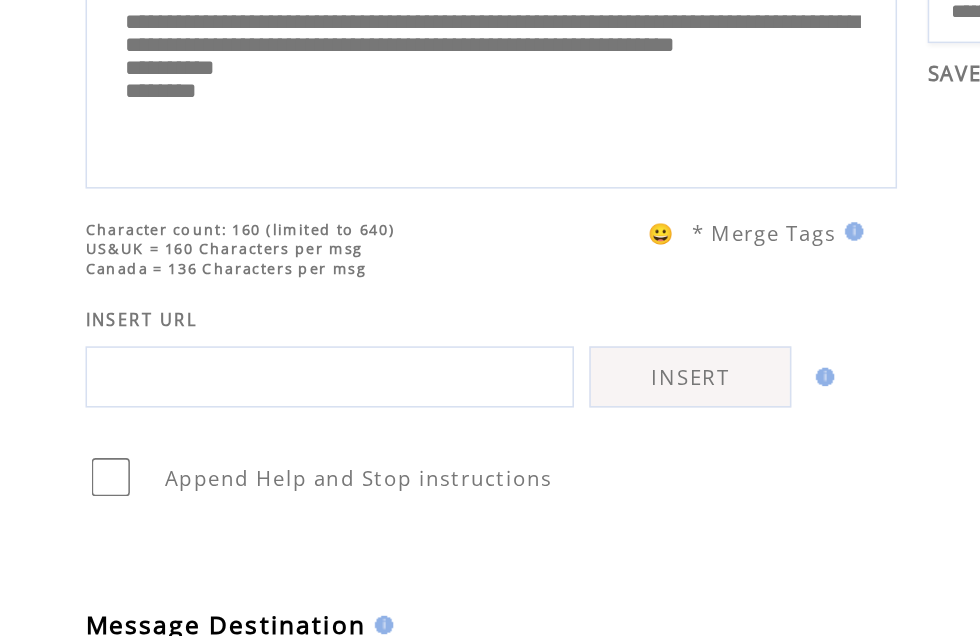scroll, scrollTop: 19, scrollLeft: 0, axis: vertical 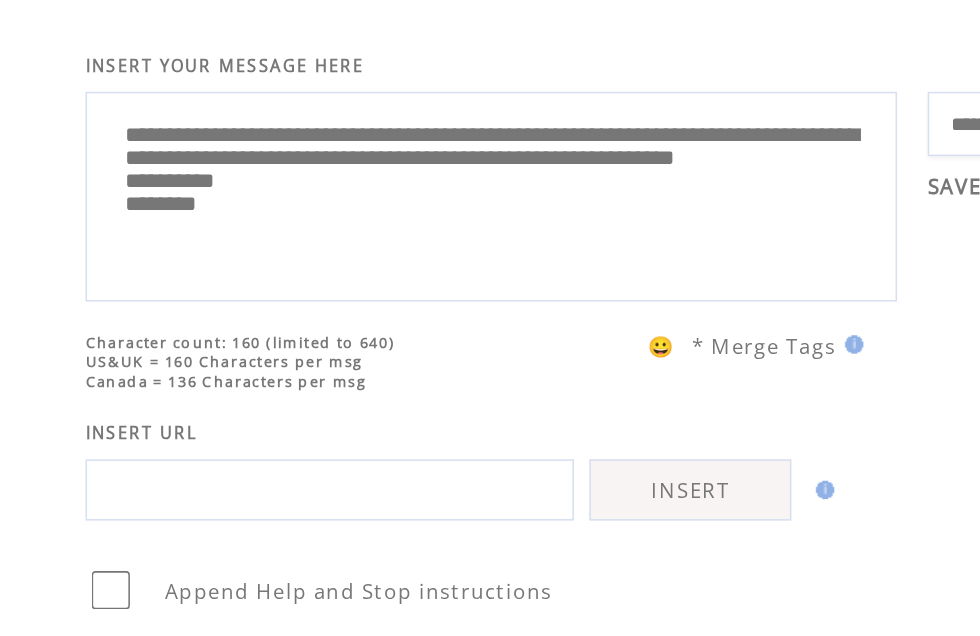 click on "**********" at bounding box center (377, 233) 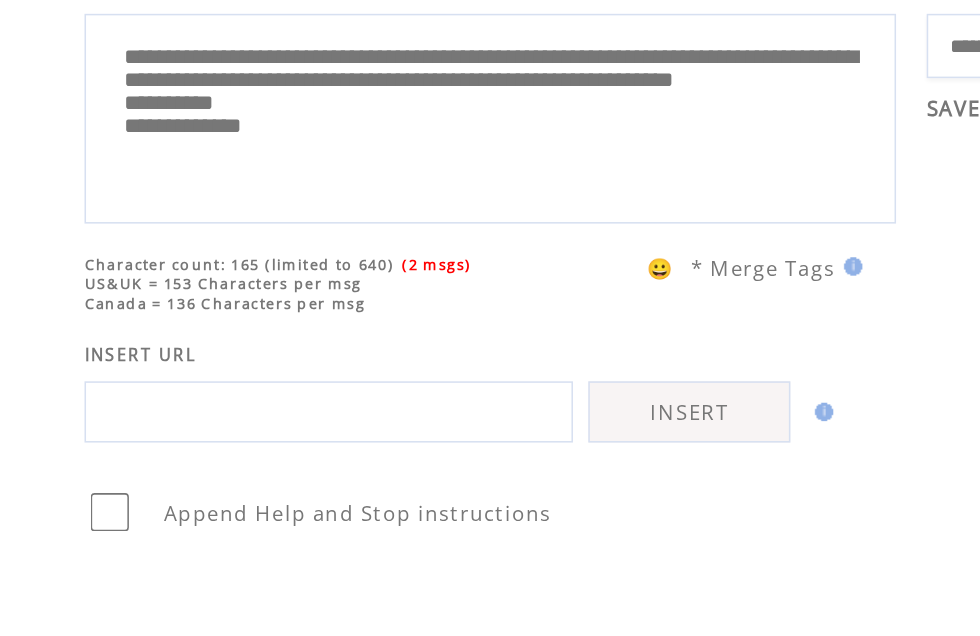 click on "**********" at bounding box center [377, 233] 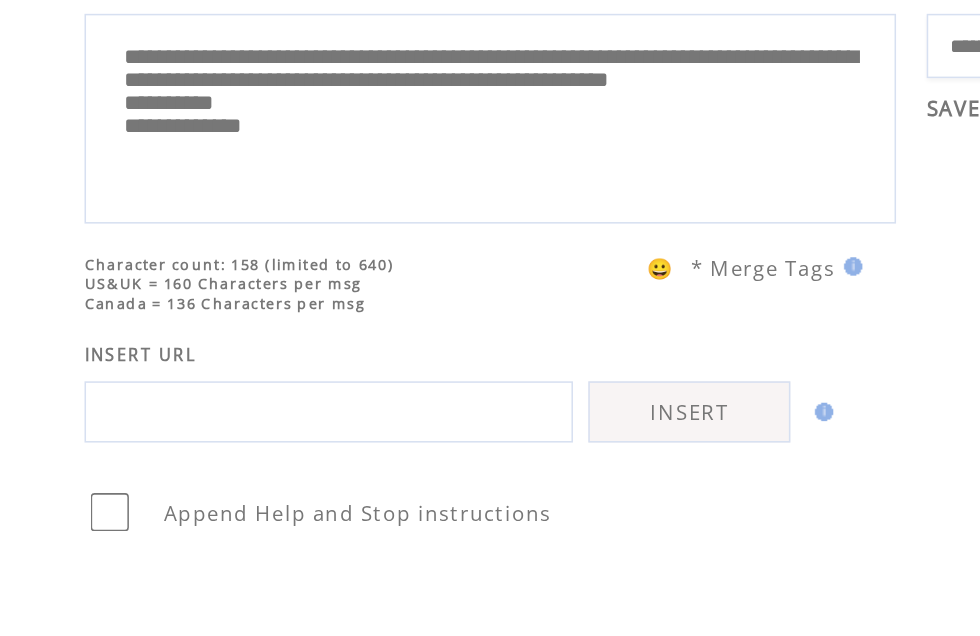 click on "**********" at bounding box center [377, 233] 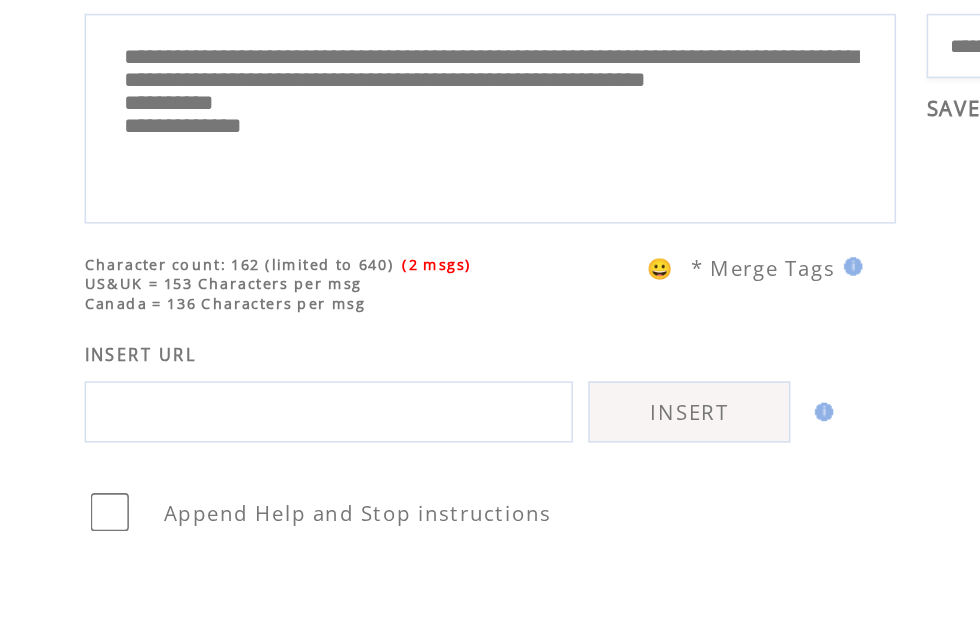 click on "**********" at bounding box center [377, 233] 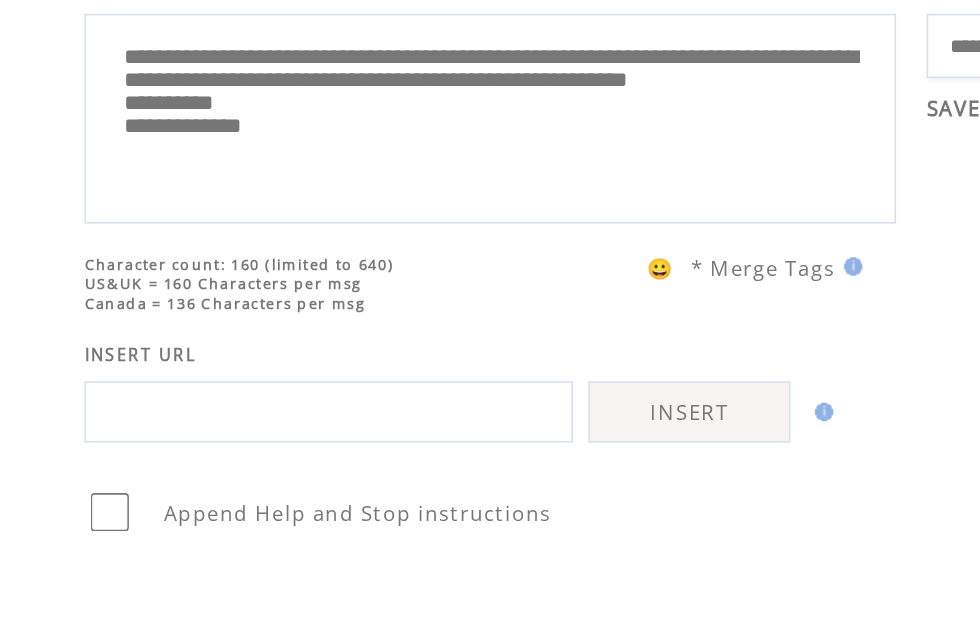 click on "**********" at bounding box center (377, 233) 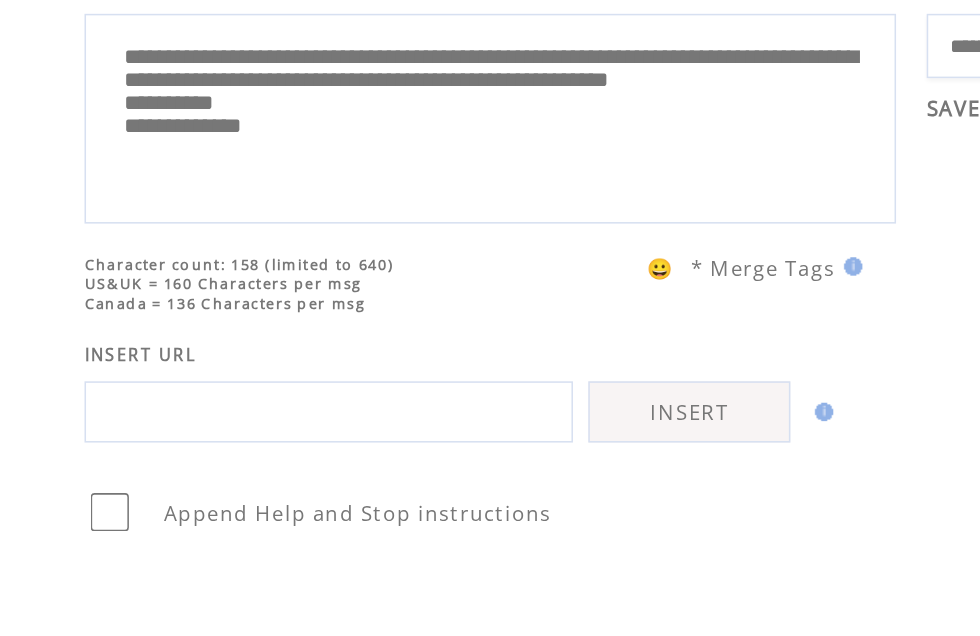click on "**********" at bounding box center [377, 233] 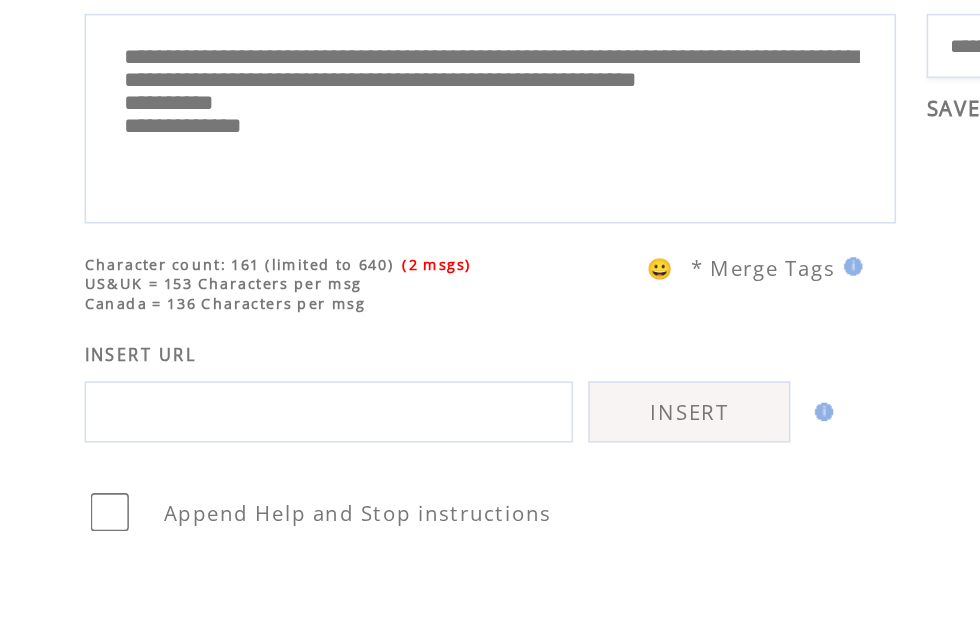 click on "**********" at bounding box center (377, 233) 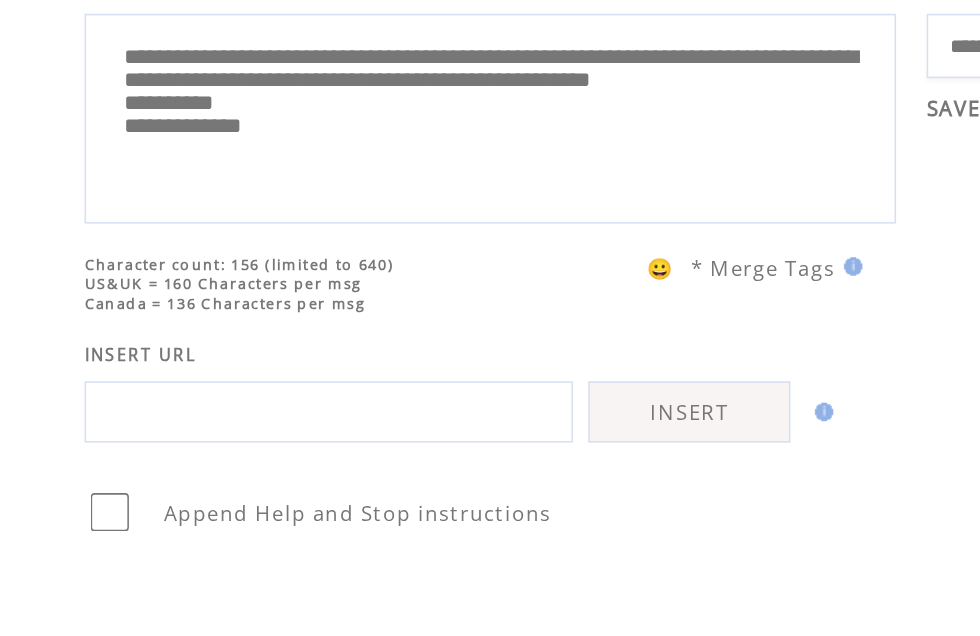 click on "**********" at bounding box center (377, 233) 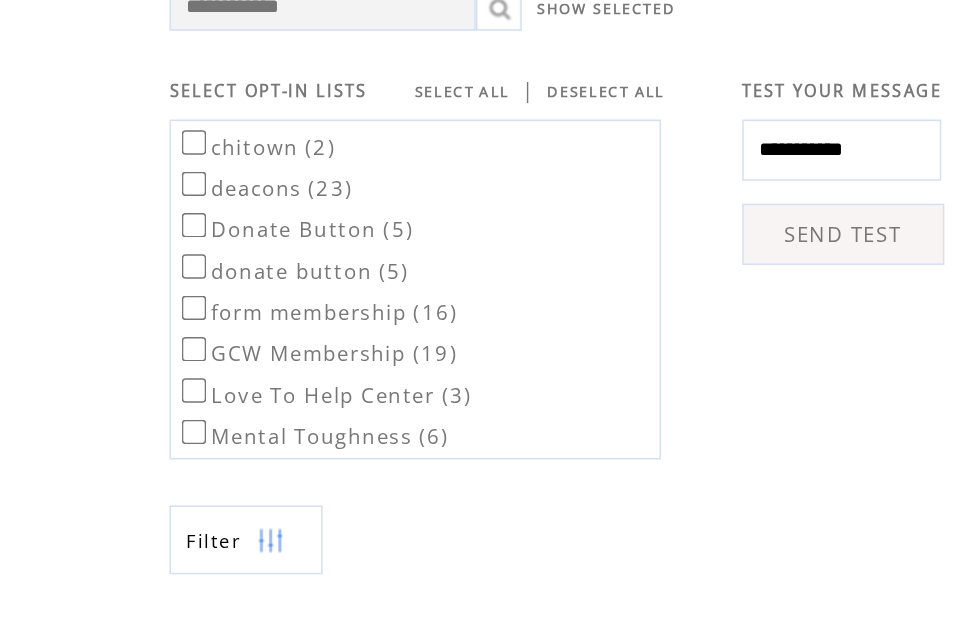 scroll, scrollTop: 523, scrollLeft: 0, axis: vertical 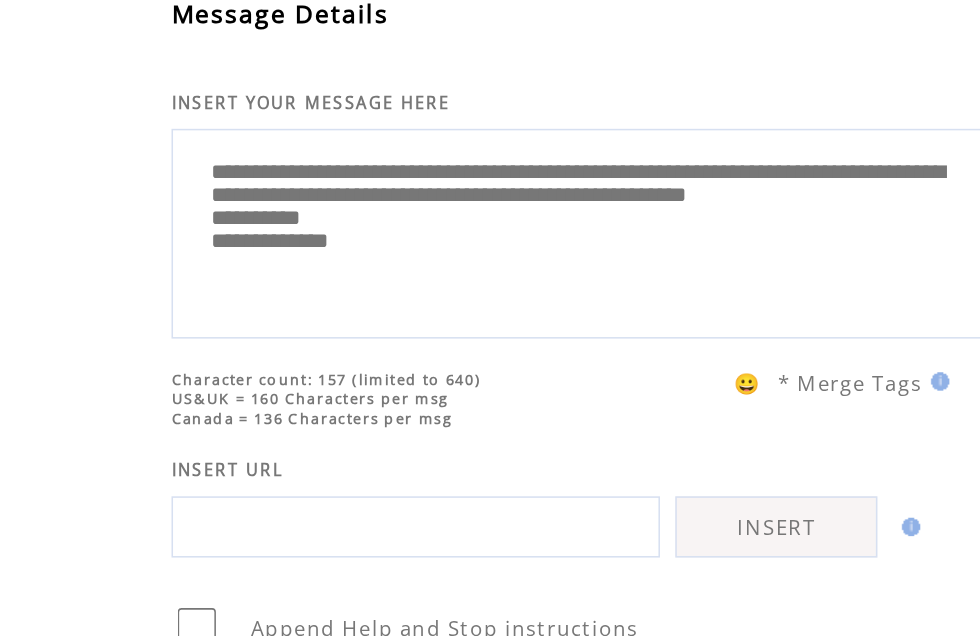 click on "**********" at bounding box center [377, 161] 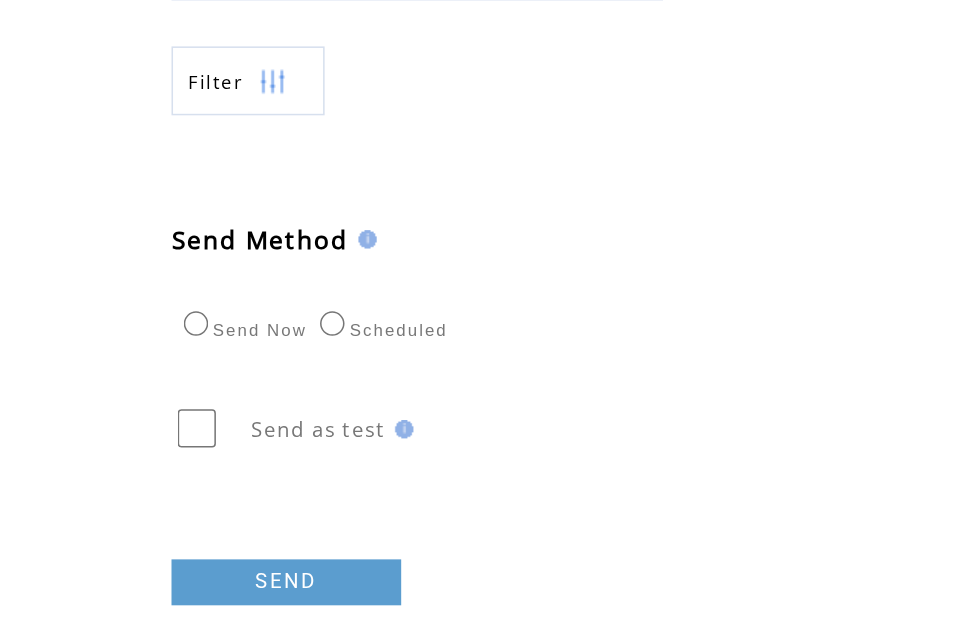scroll, scrollTop: 848, scrollLeft: 0, axis: vertical 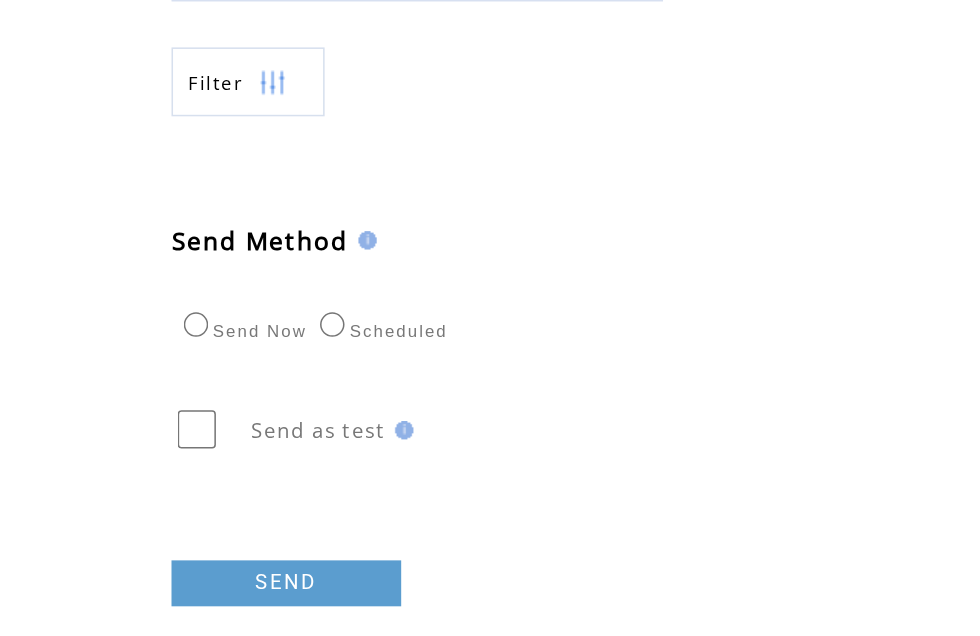 type on "**********" 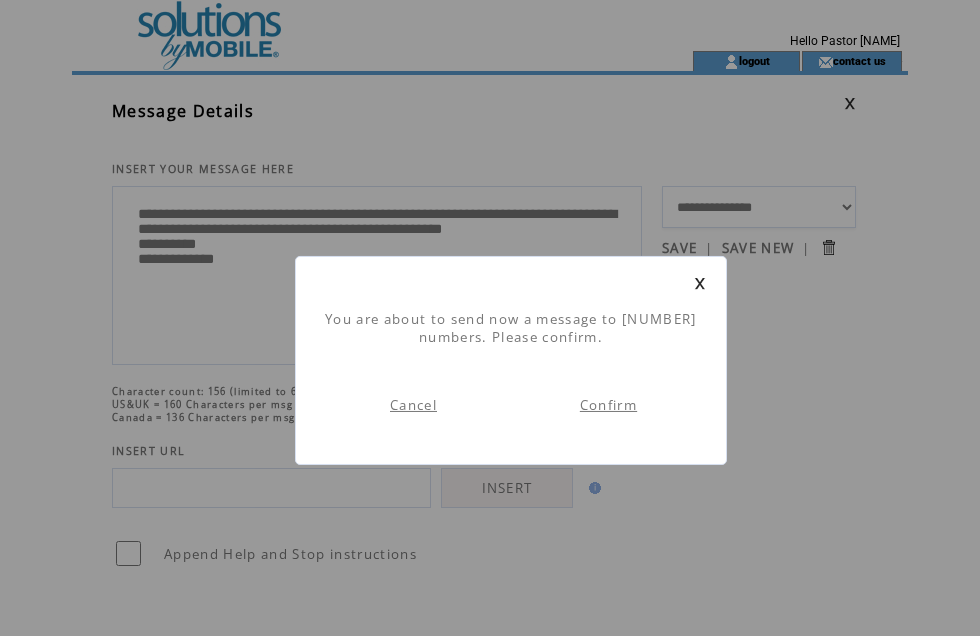 scroll, scrollTop: 1, scrollLeft: 0, axis: vertical 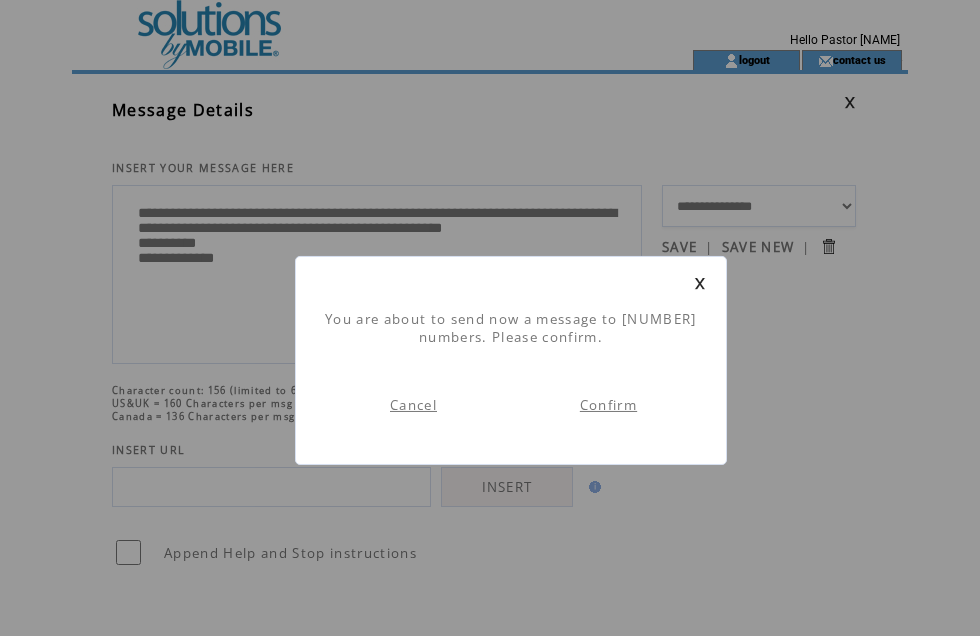 click on "Confirm" at bounding box center (608, 405) 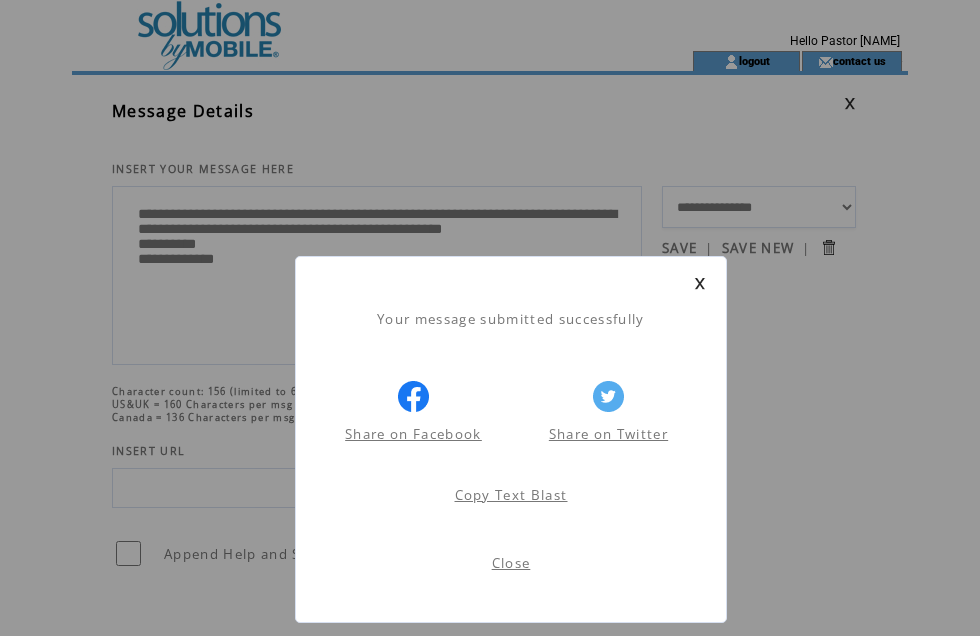 scroll, scrollTop: 1, scrollLeft: 0, axis: vertical 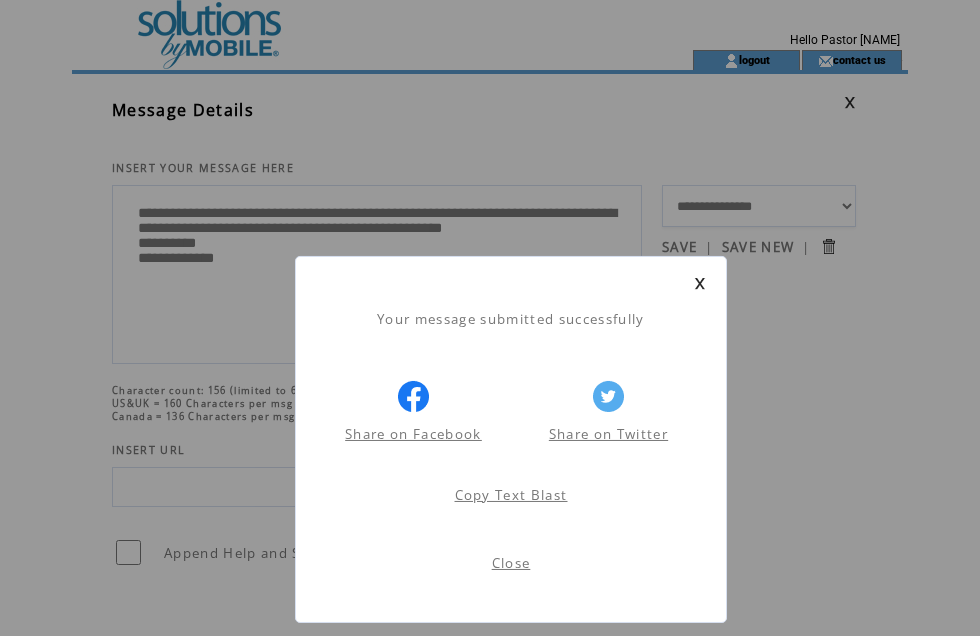click at bounding box center [608, 396] 